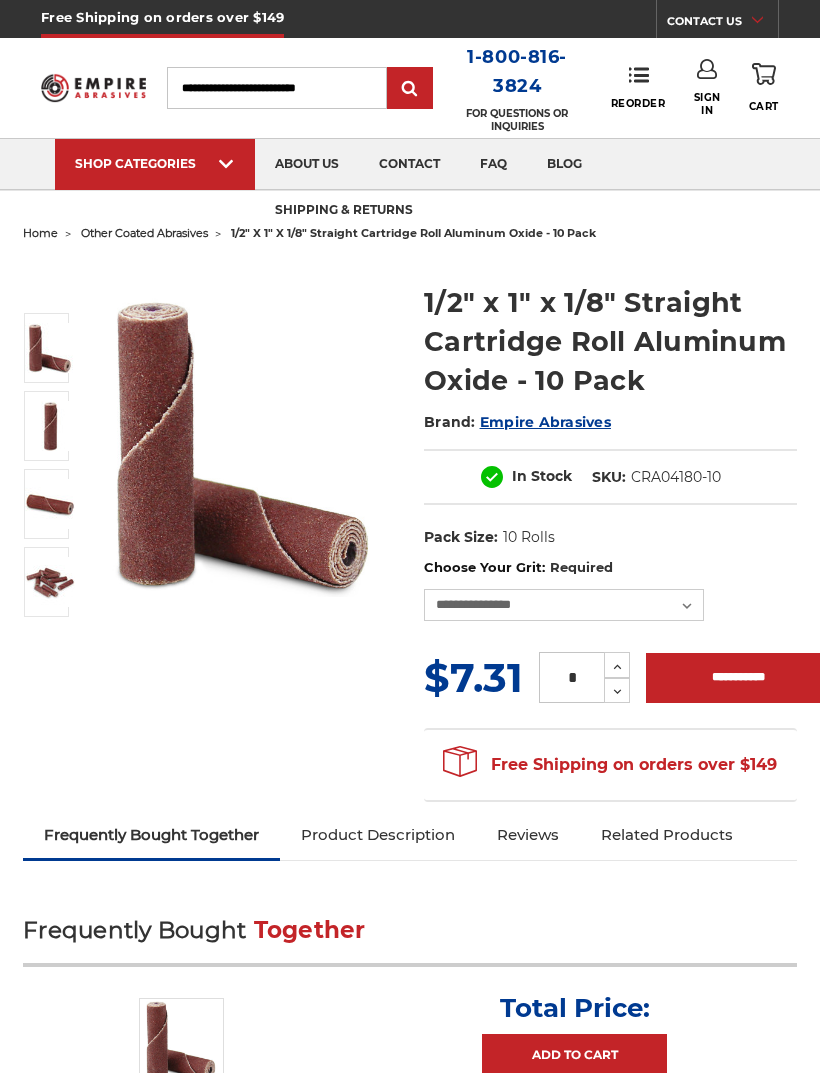 scroll, scrollTop: 0, scrollLeft: 0, axis: both 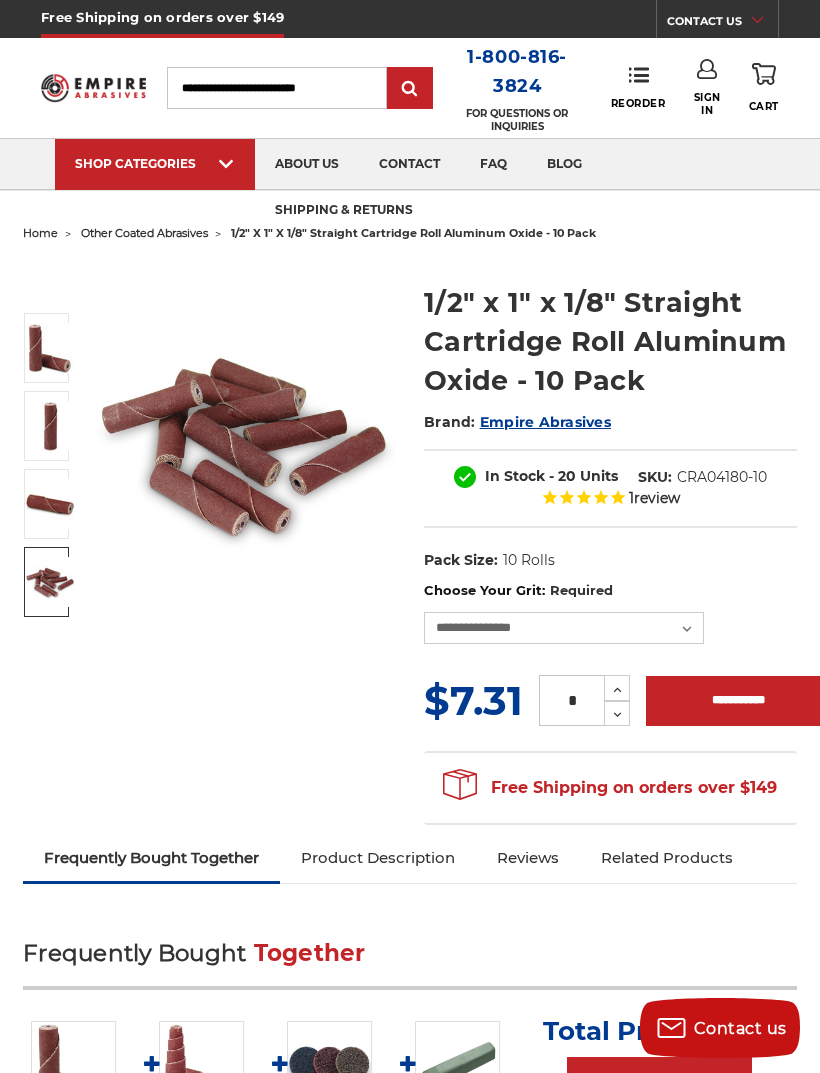 click at bounding box center [50, 582] 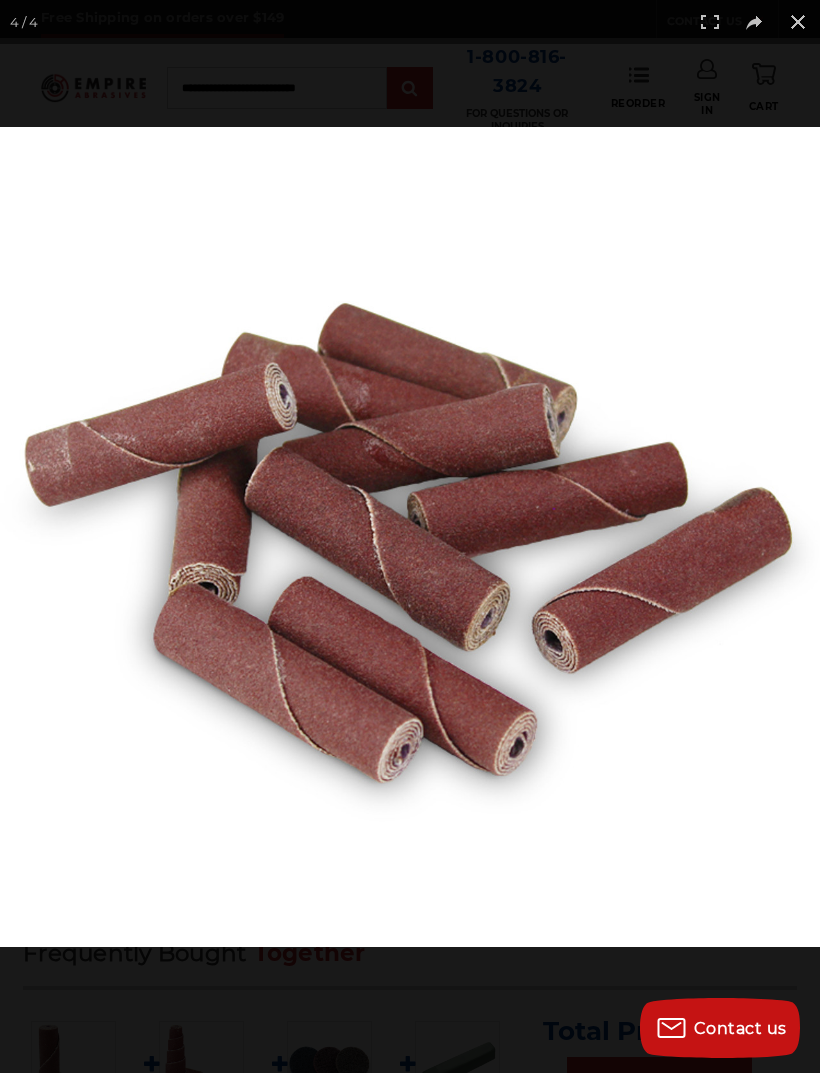 click at bounding box center [798, 22] 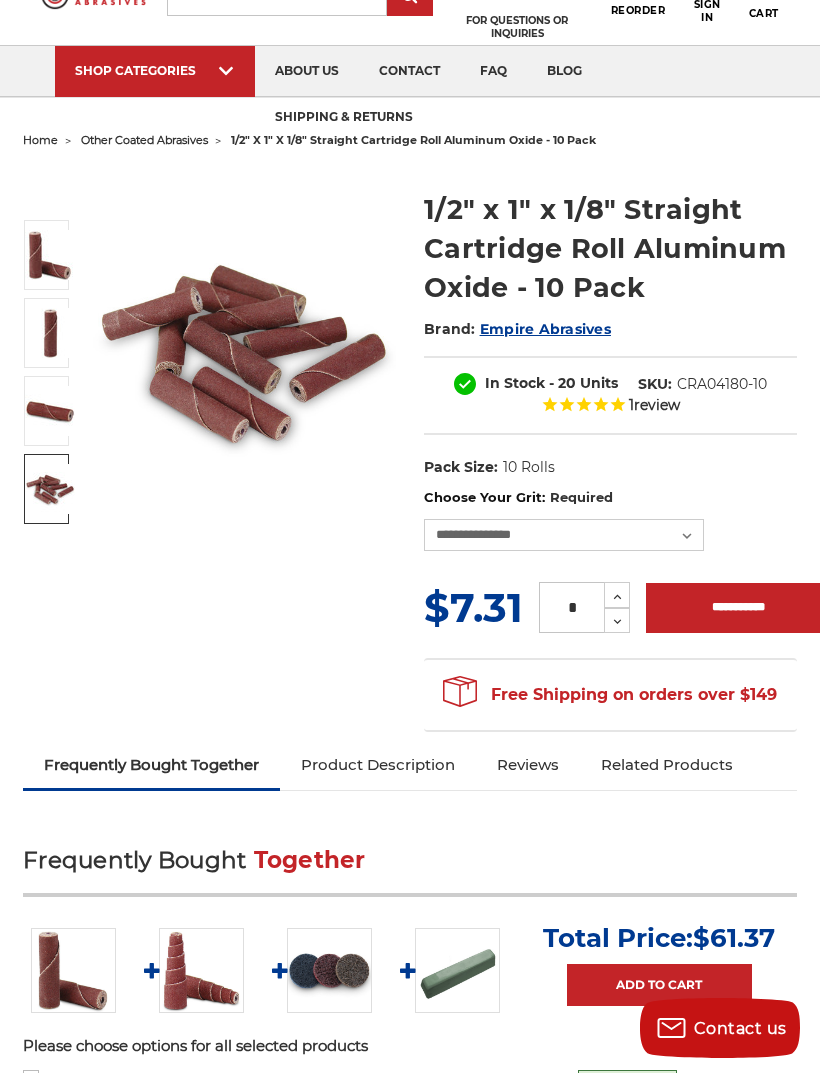 scroll, scrollTop: 128, scrollLeft: 0, axis: vertical 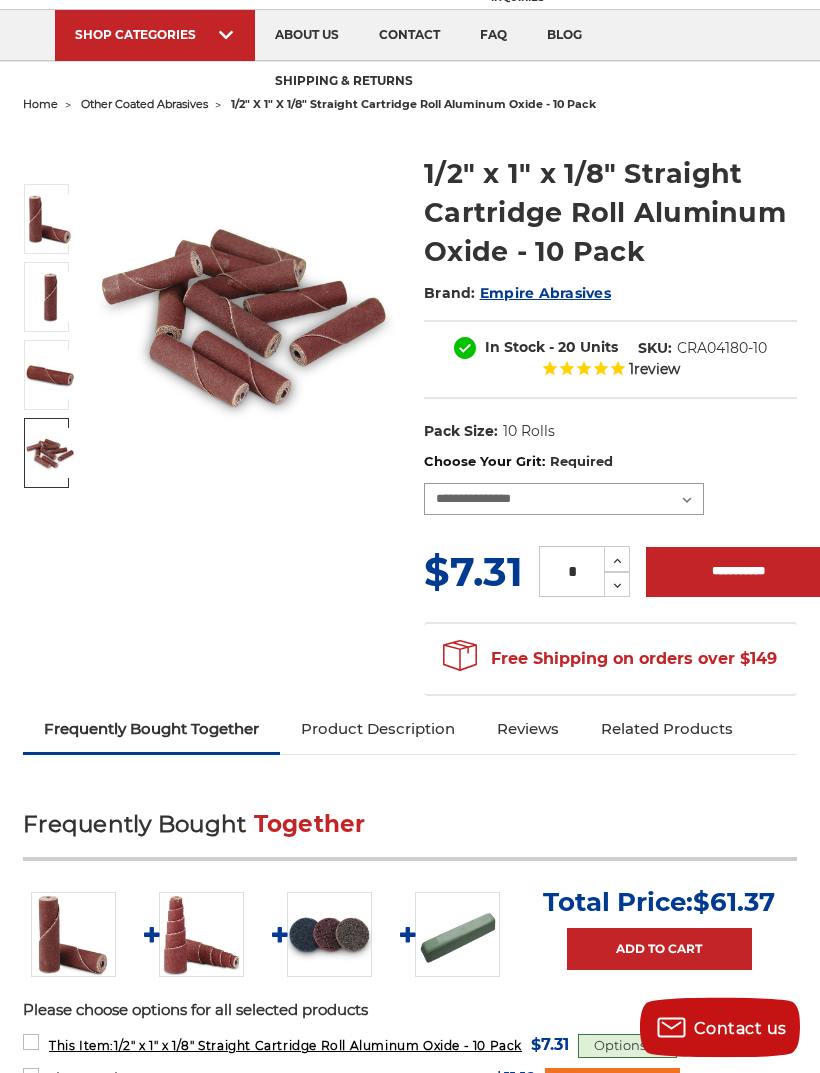 click on "**********" at bounding box center [564, 500] 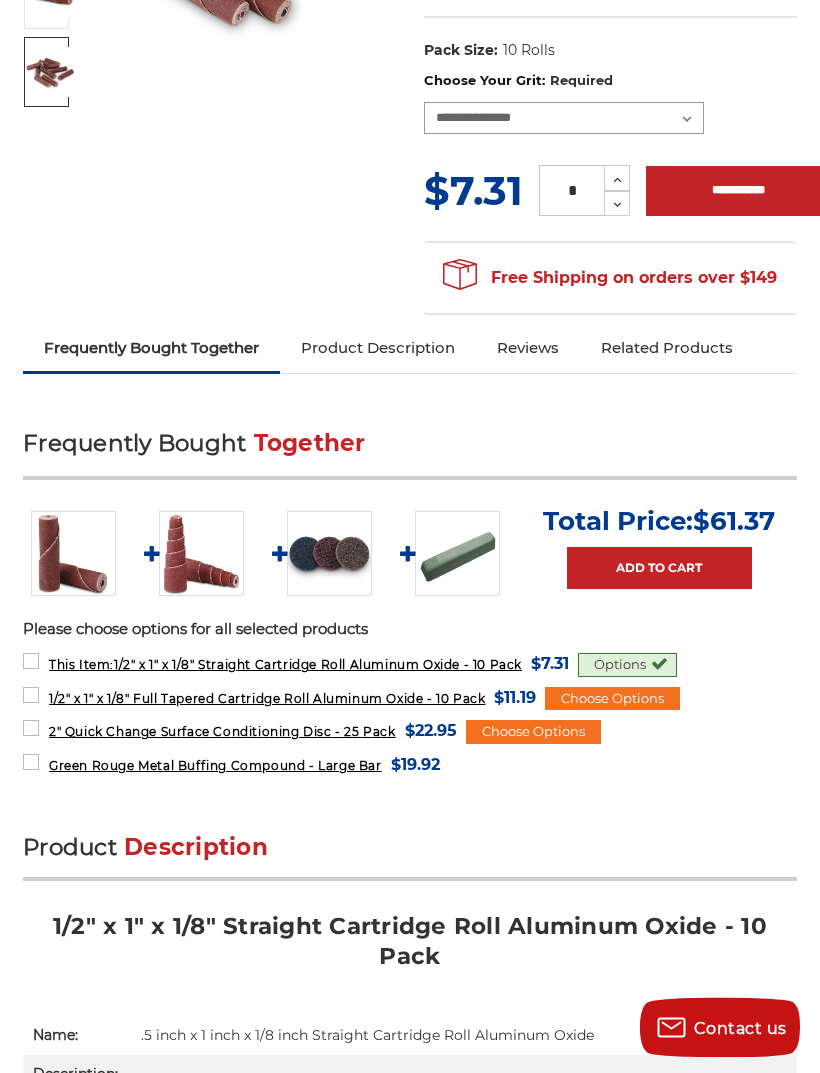scroll, scrollTop: 514, scrollLeft: 0, axis: vertical 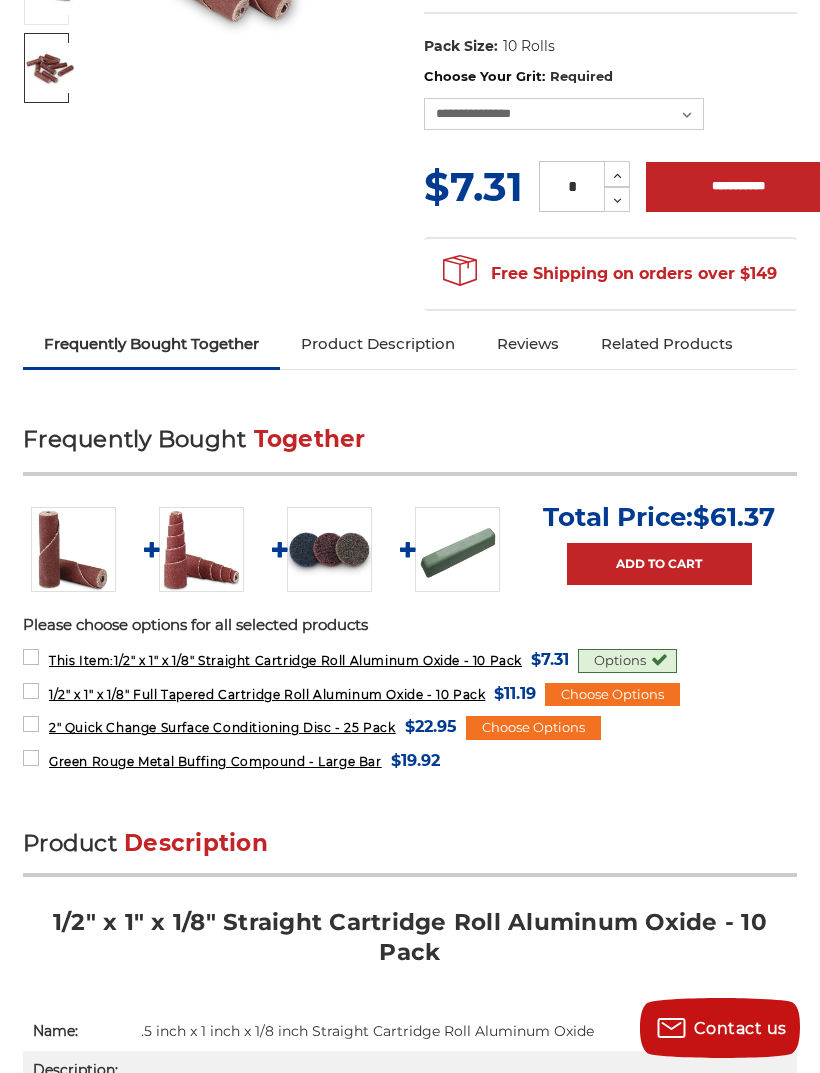 click at bounding box center (201, 549) 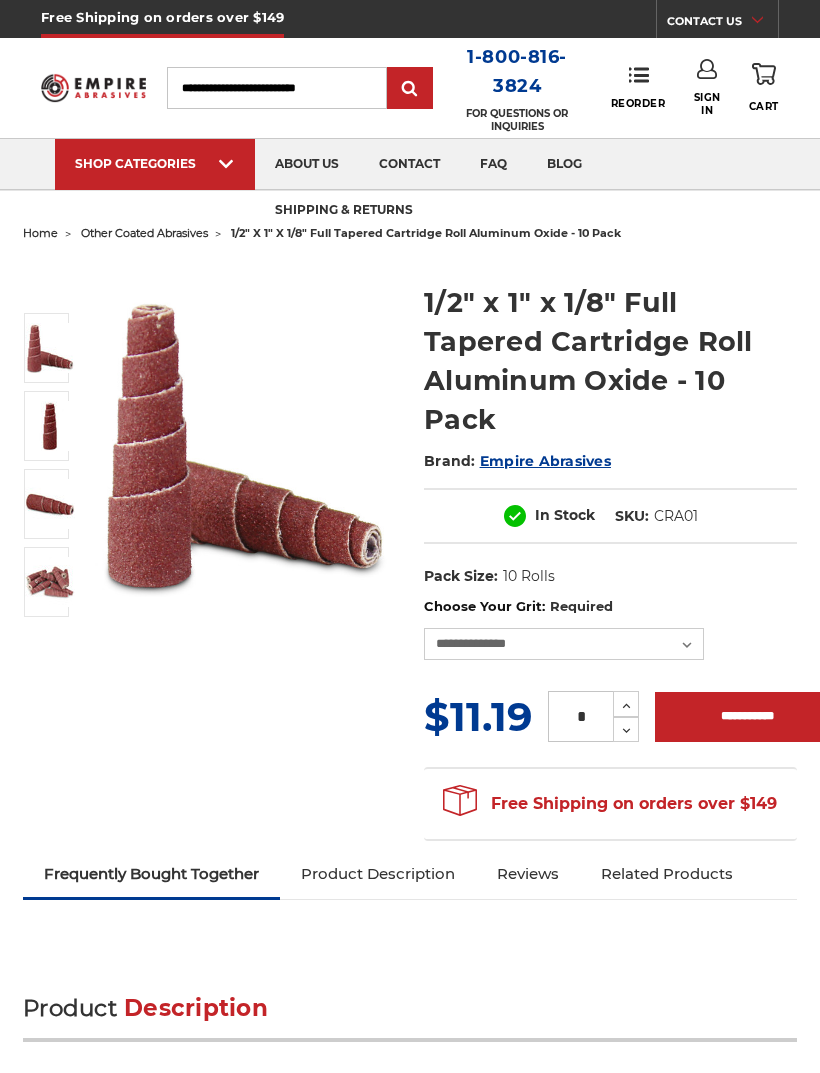 scroll, scrollTop: 0, scrollLeft: 0, axis: both 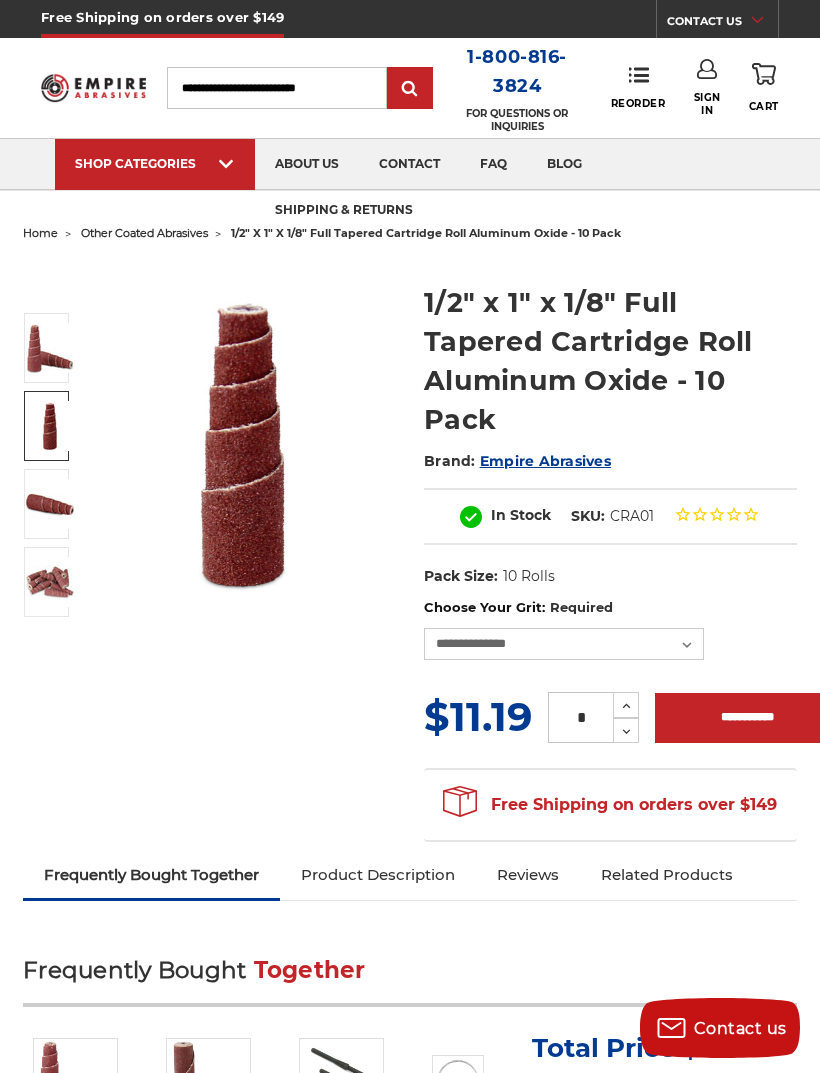 click at bounding box center [50, 426] 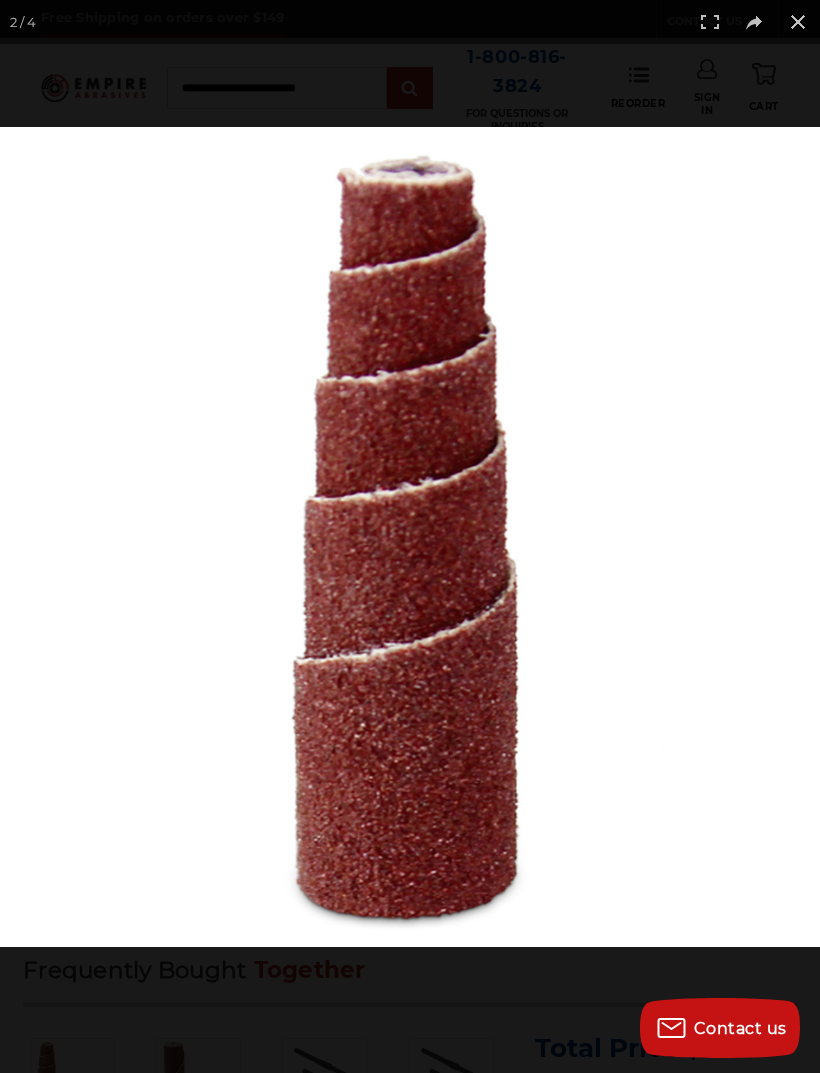 click at bounding box center (798, 22) 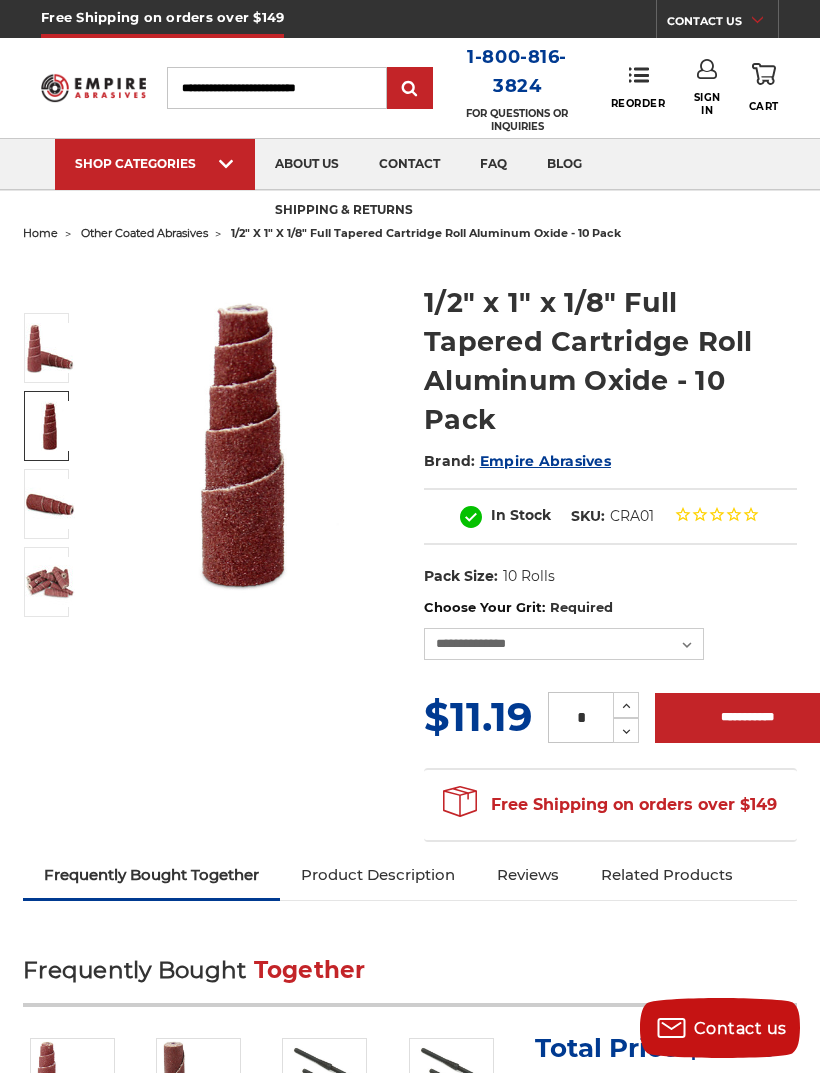 scroll, scrollTop: 0, scrollLeft: 0, axis: both 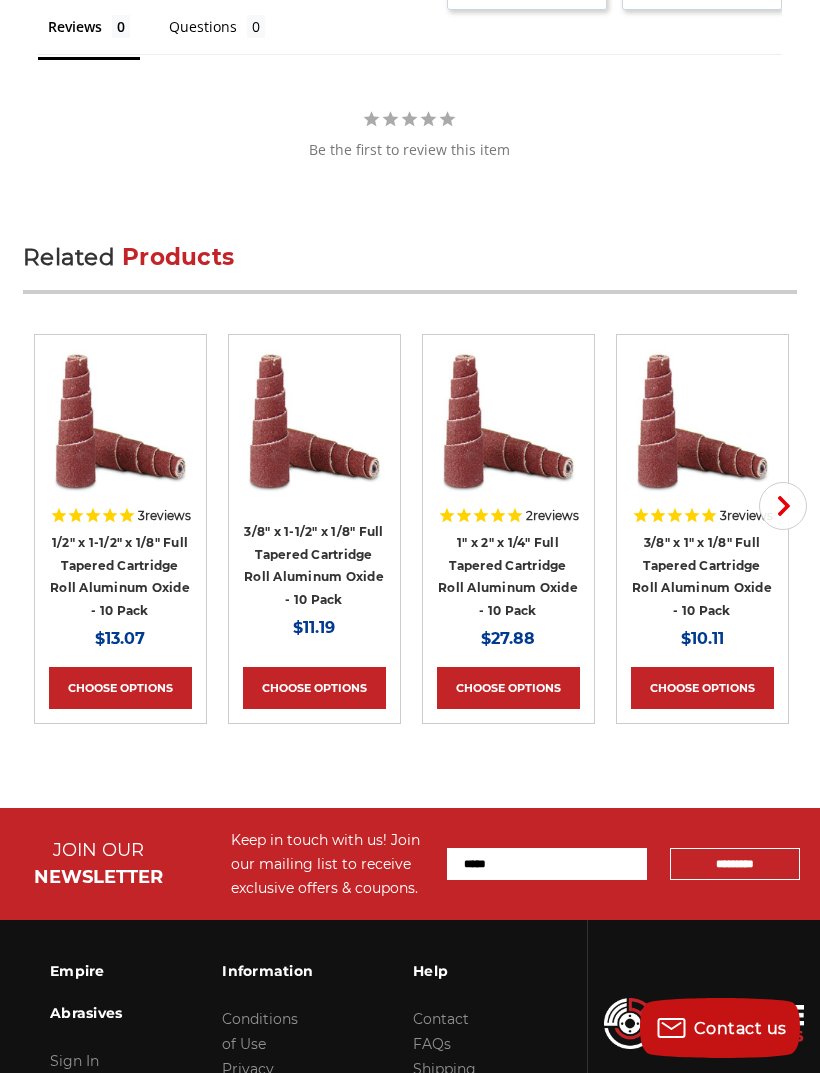 click 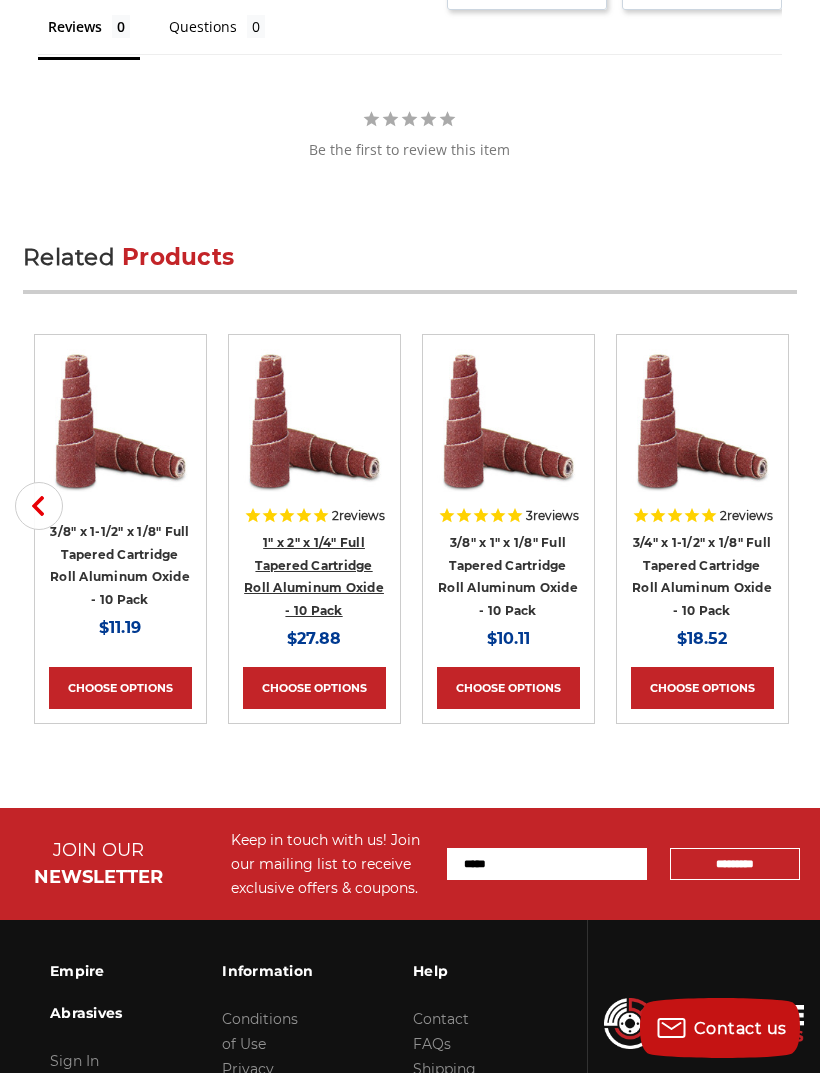 click on "1" x 2" x 1/4" Full Tapered Cartridge Roll Aluminum Oxide - 10 Pack" at bounding box center [314, 576] 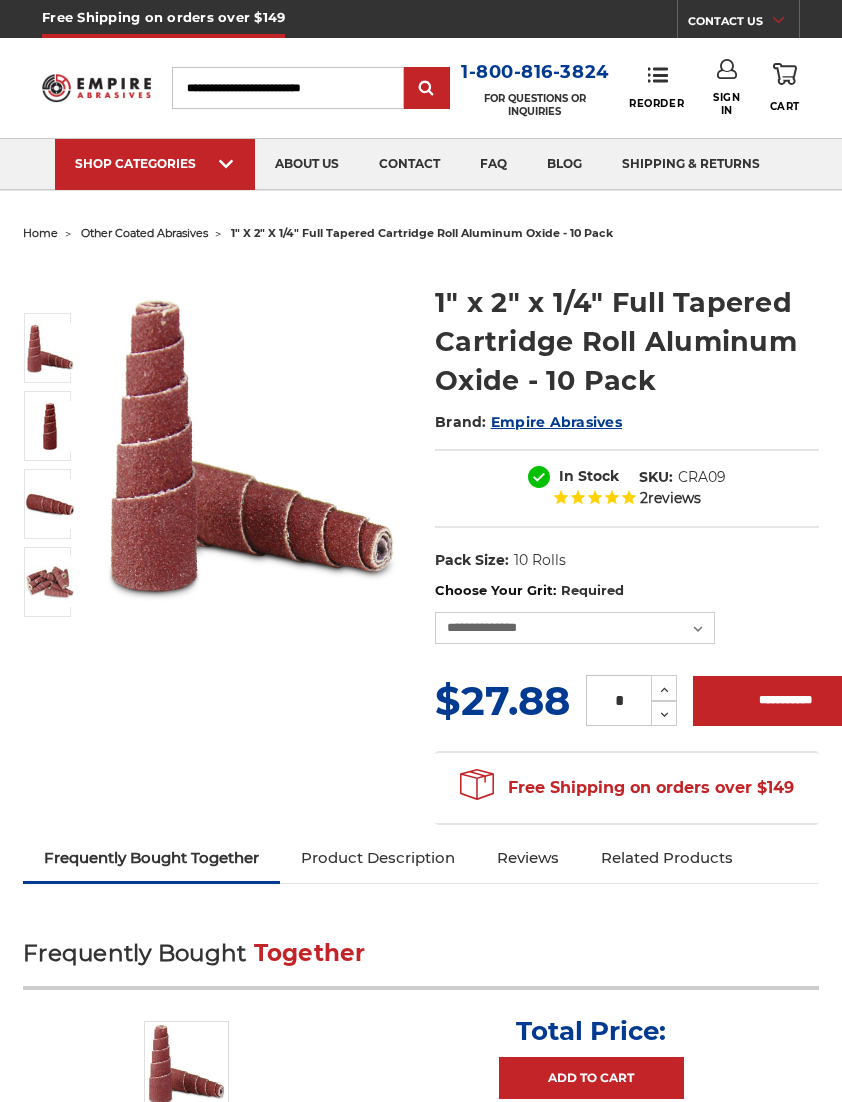 scroll, scrollTop: 0, scrollLeft: 0, axis: both 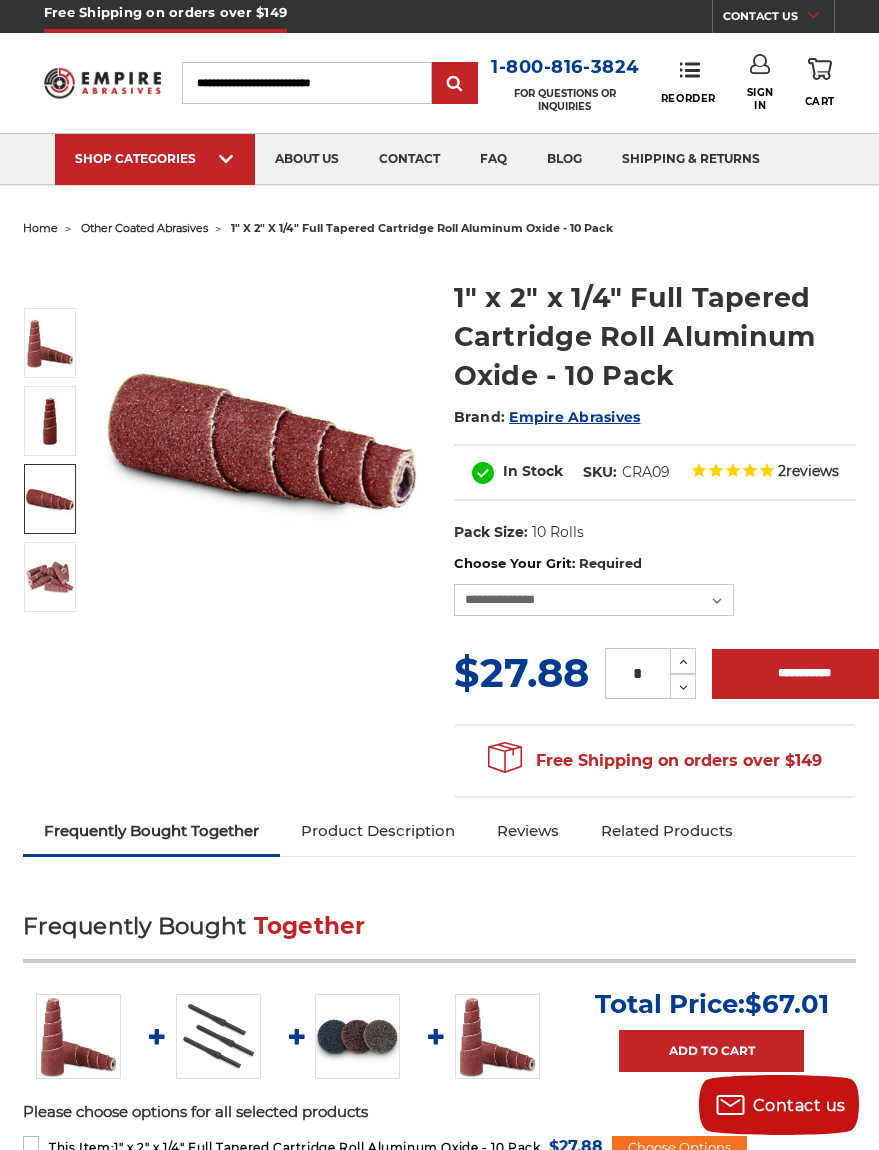click at bounding box center (50, 499) 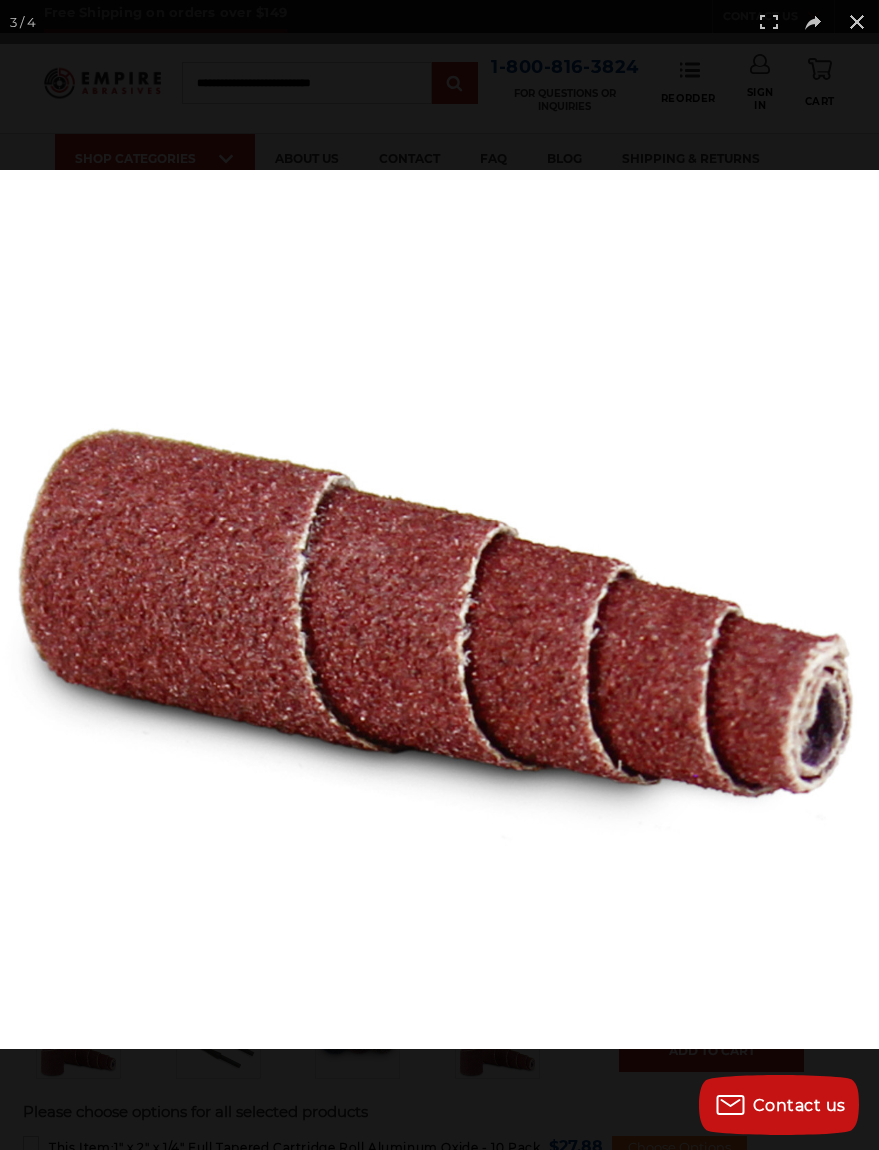 click at bounding box center [857, 22] 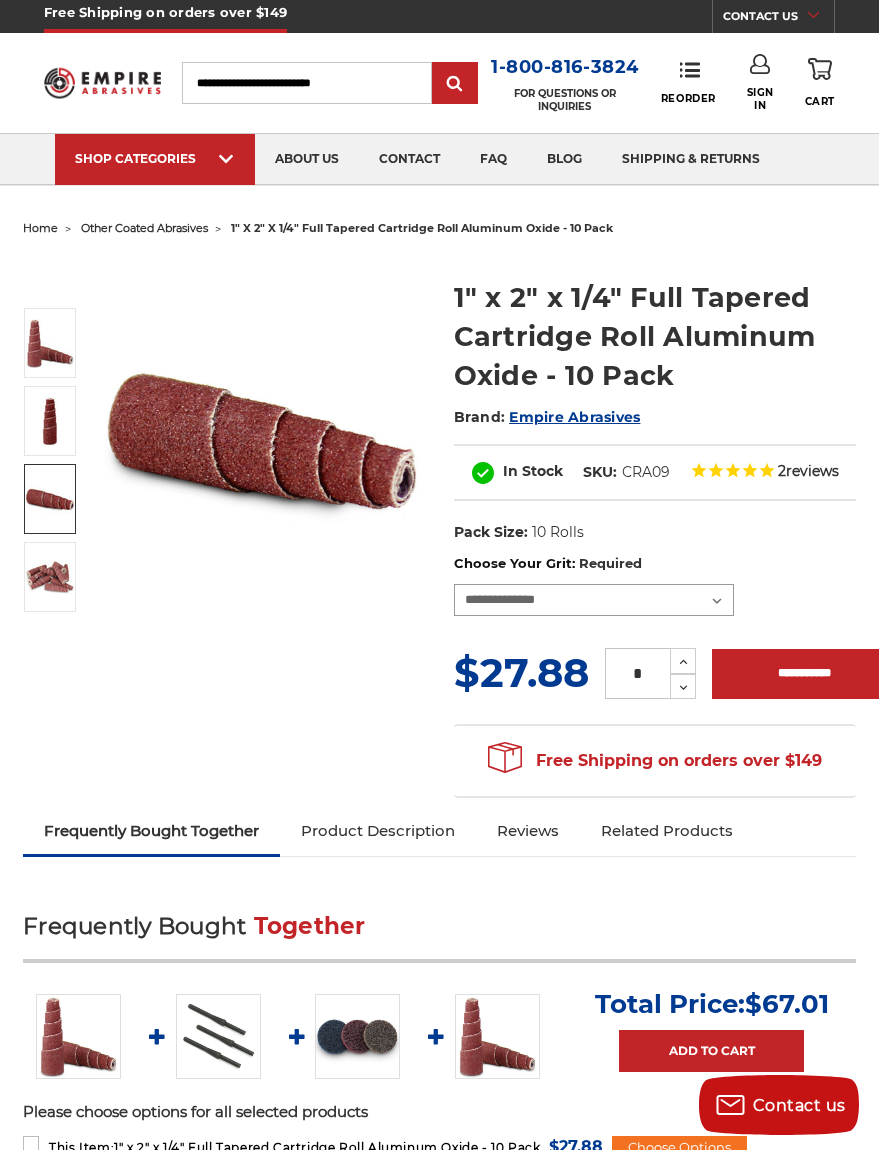 click on "**********" at bounding box center [594, 600] 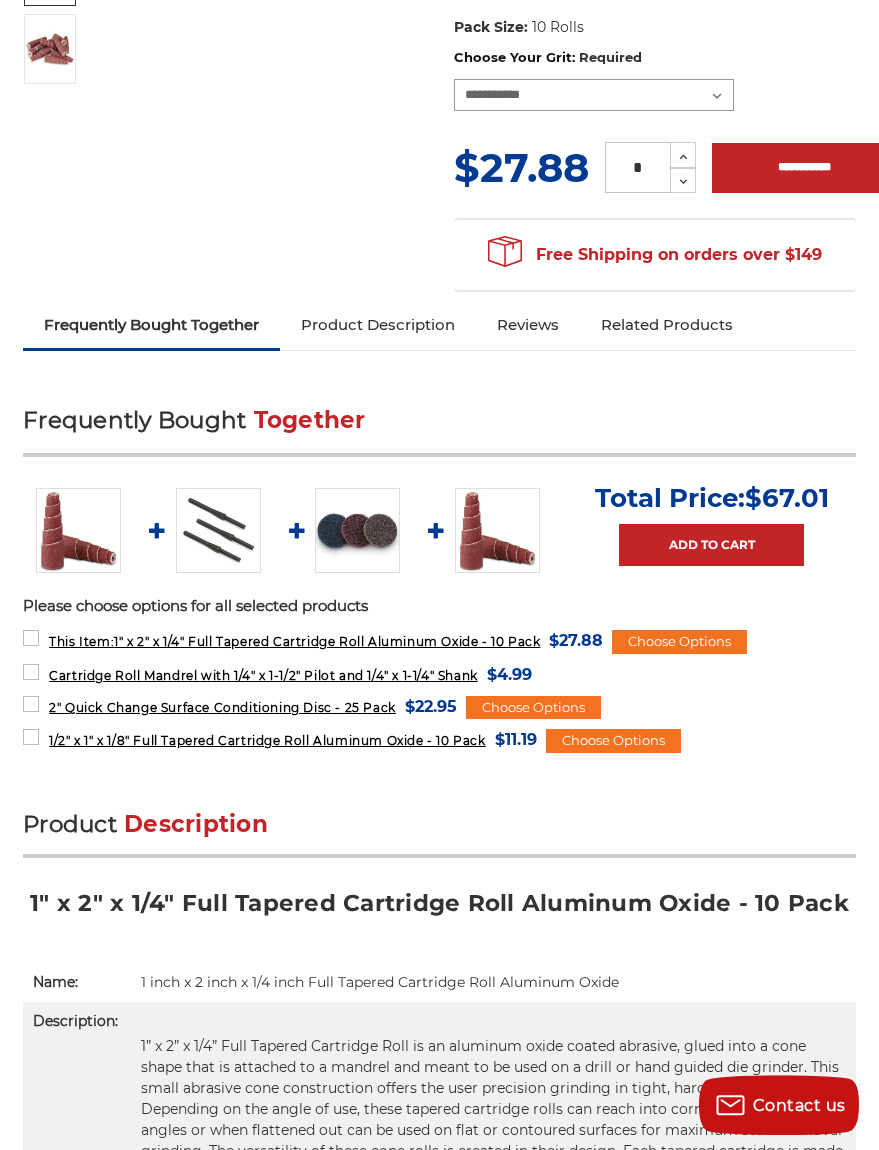 scroll, scrollTop: 592, scrollLeft: 0, axis: vertical 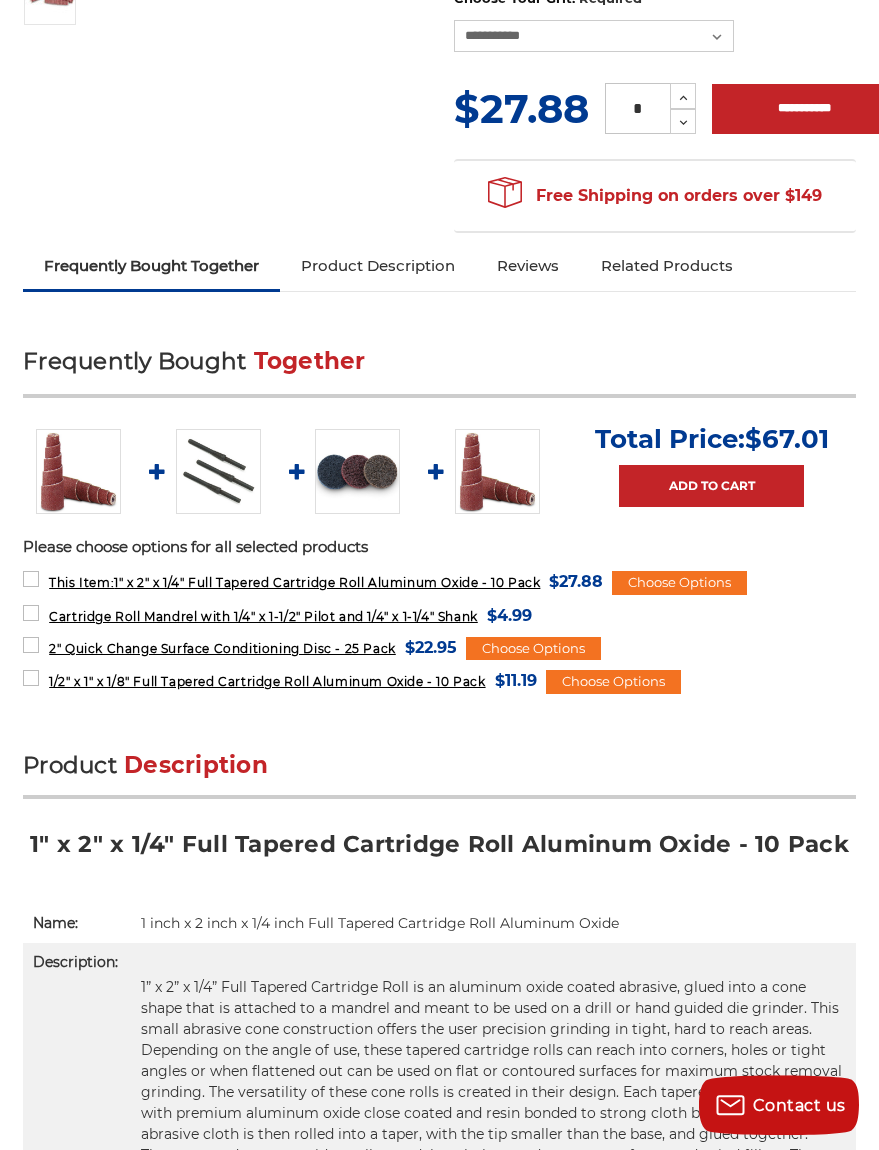 click on "Cartridge Roll Mandrel with 1/4" x 1-1/2" Pilot and 1/4" x 1-1/4" Shank" at bounding box center (263, 616) 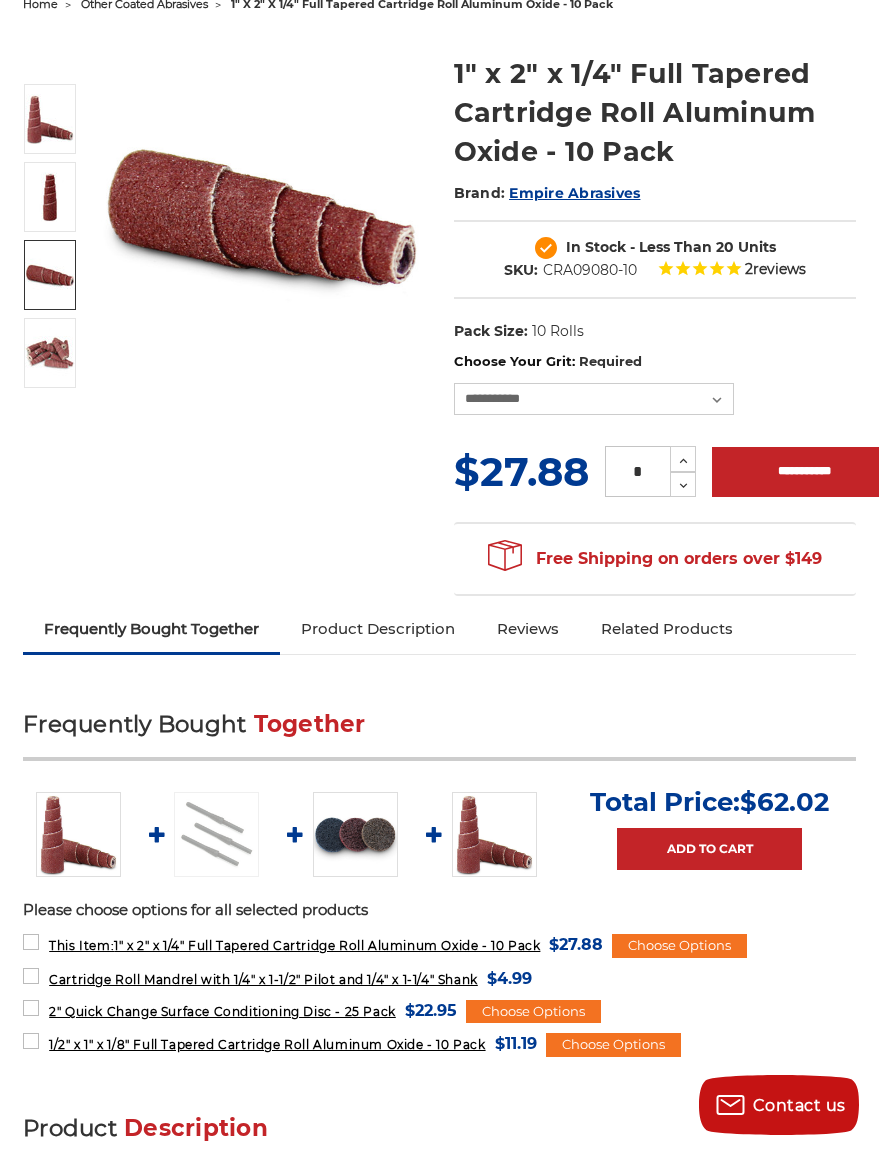 scroll, scrollTop: 534, scrollLeft: 0, axis: vertical 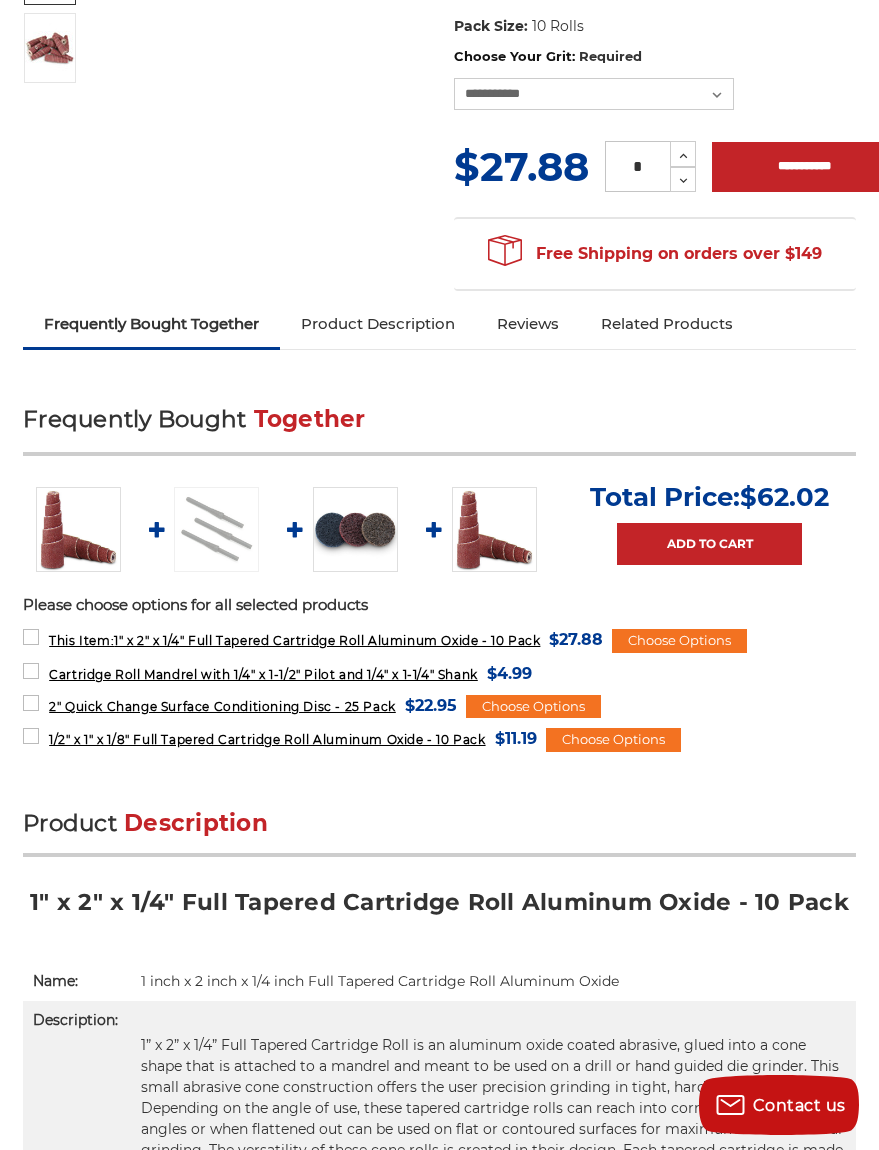 click on "Cartridge Roll Mandrel with 1/4" x 1-1/2" Pilot and 1/4" x 1-1/4" Shank" at bounding box center [263, 674] 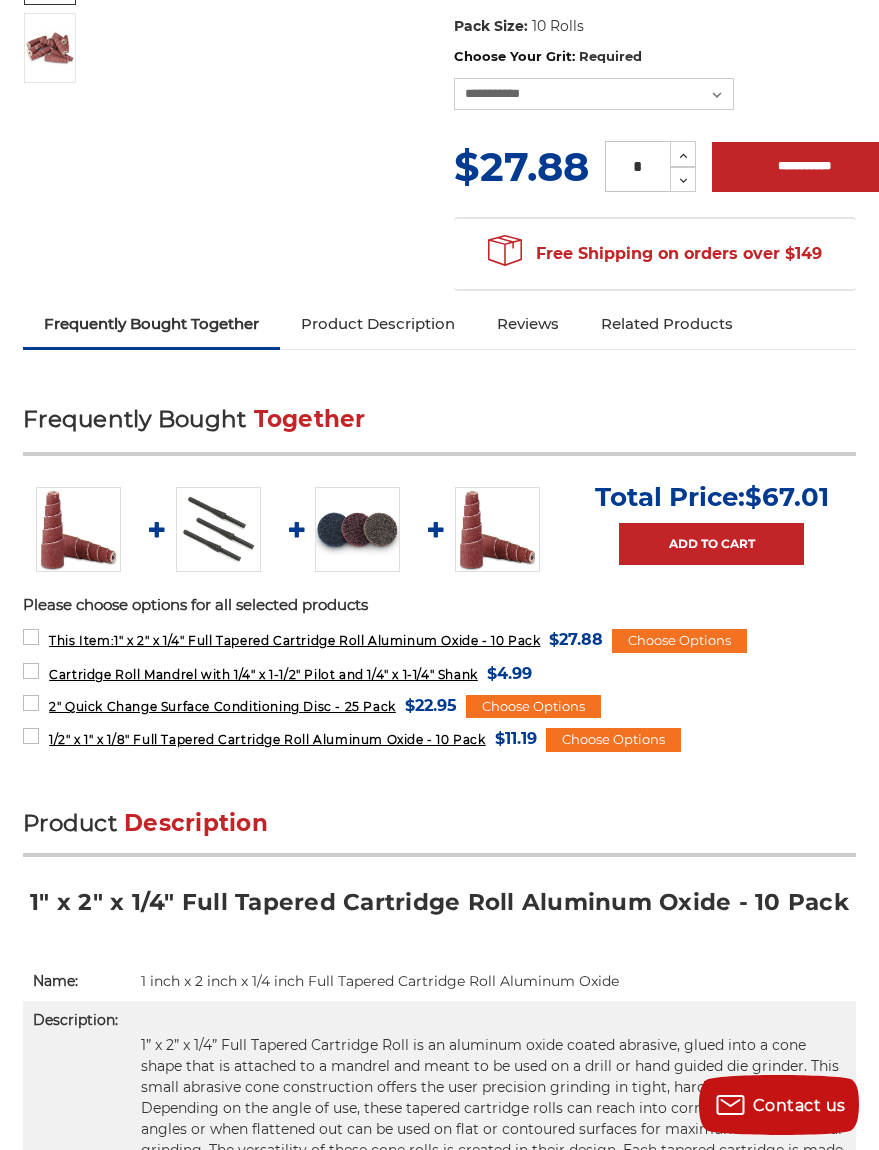 click at bounding box center [218, 529] 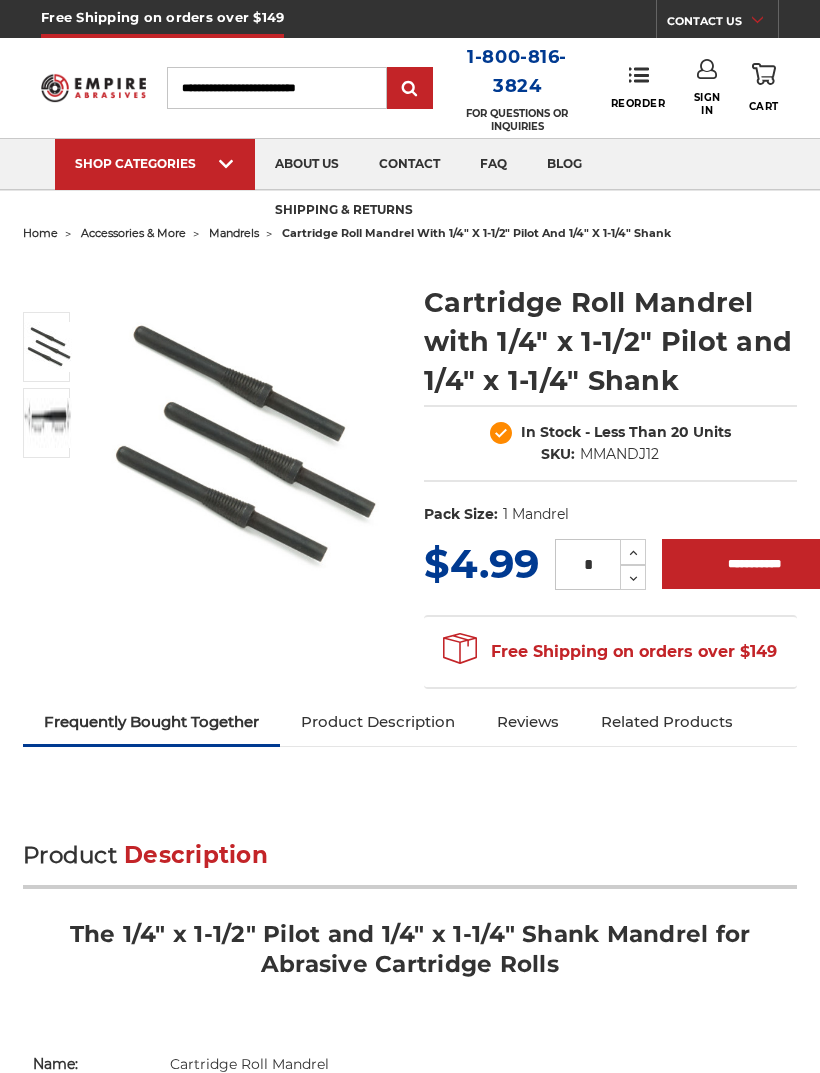 scroll, scrollTop: 0, scrollLeft: 0, axis: both 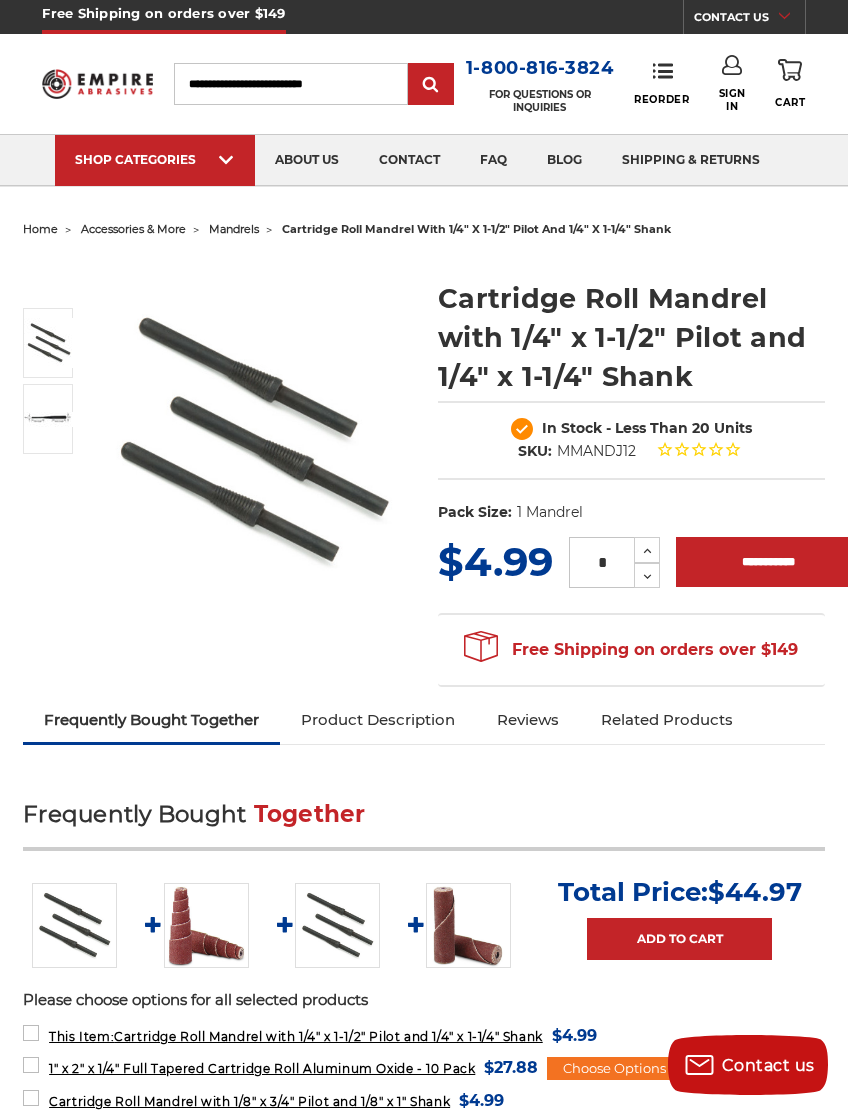 click at bounding box center [48, 419] 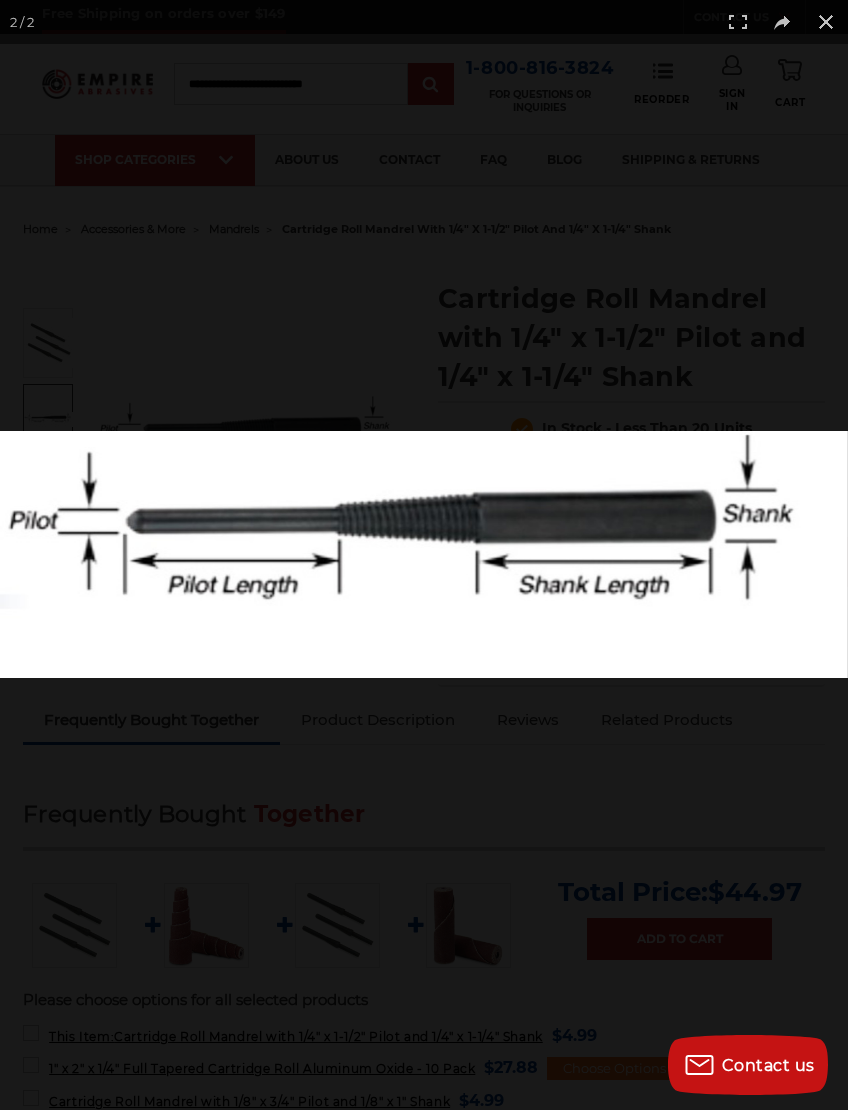 click at bounding box center (826, 22) 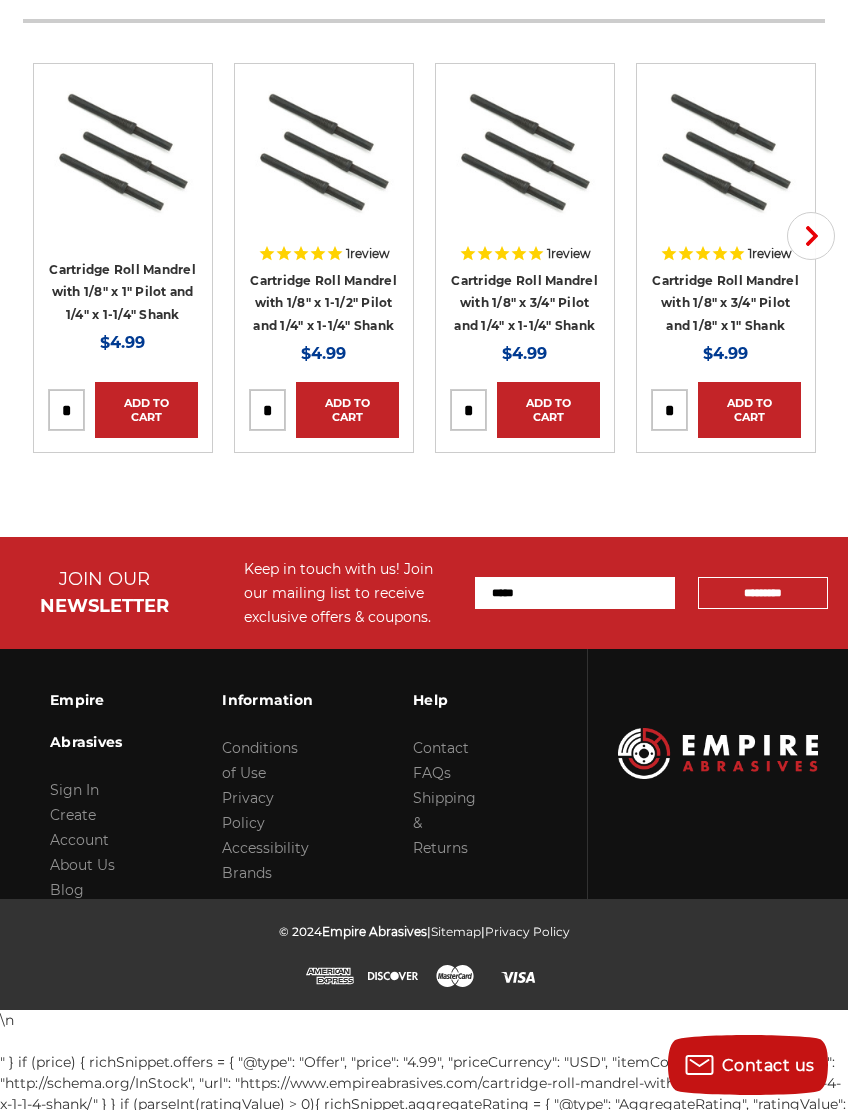 scroll, scrollTop: 2348, scrollLeft: 0, axis: vertical 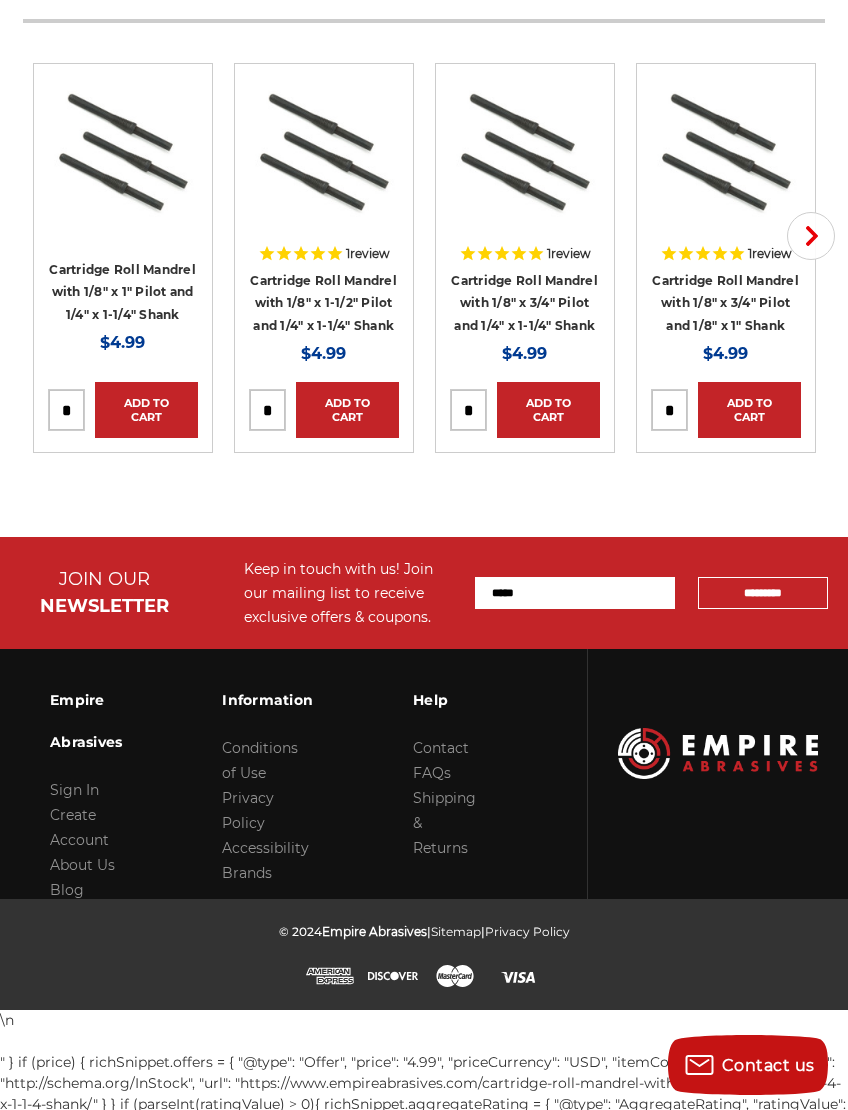 click on "Contact" at bounding box center [441, 748] 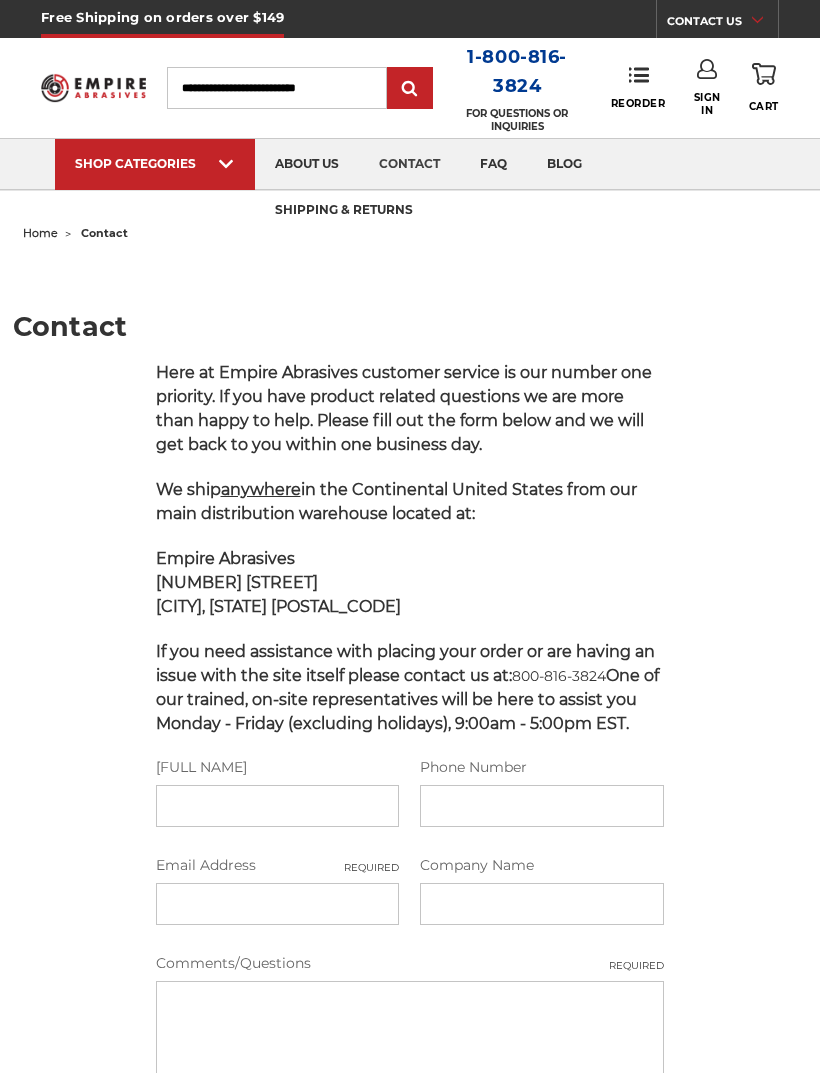 scroll, scrollTop: 0, scrollLeft: 0, axis: both 